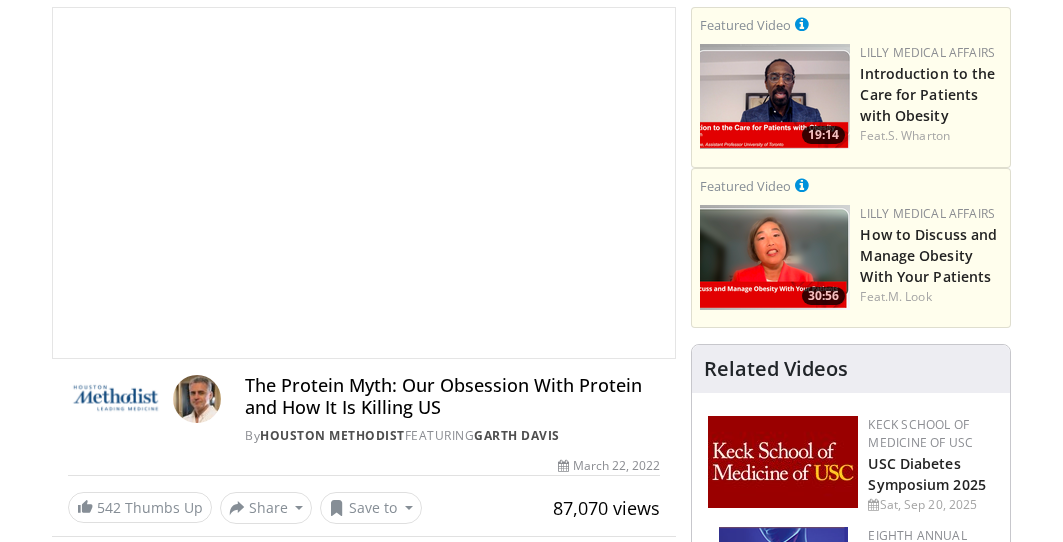 scroll, scrollTop: 150, scrollLeft: 0, axis: vertical 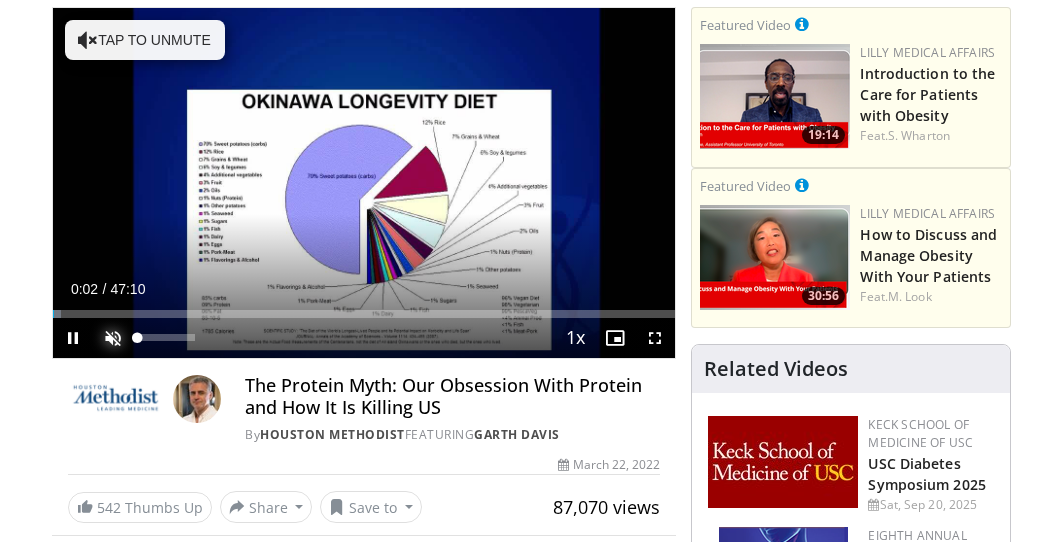 click at bounding box center [113, 338] 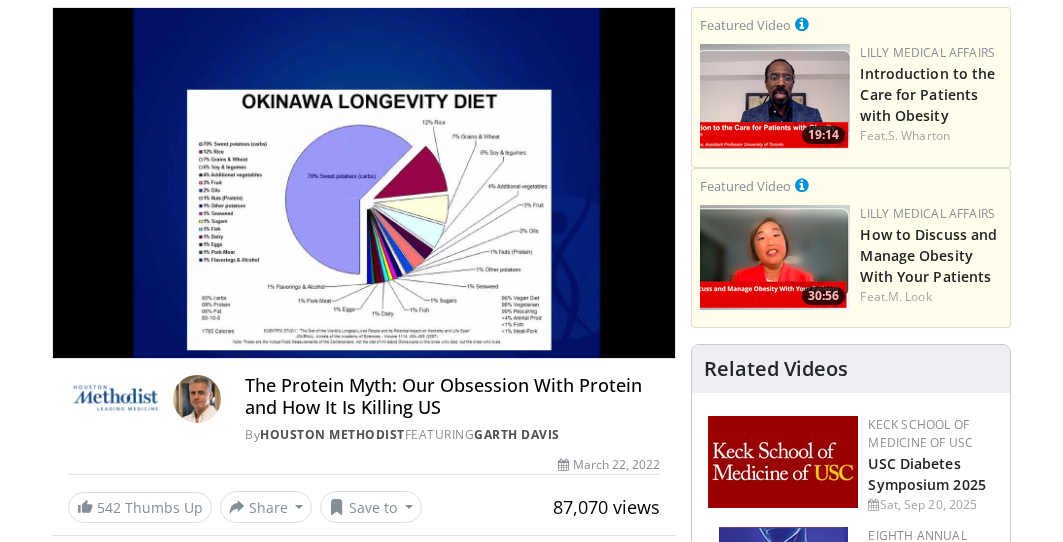 click on "10 seconds
Tap to unmute" at bounding box center [364, 183] 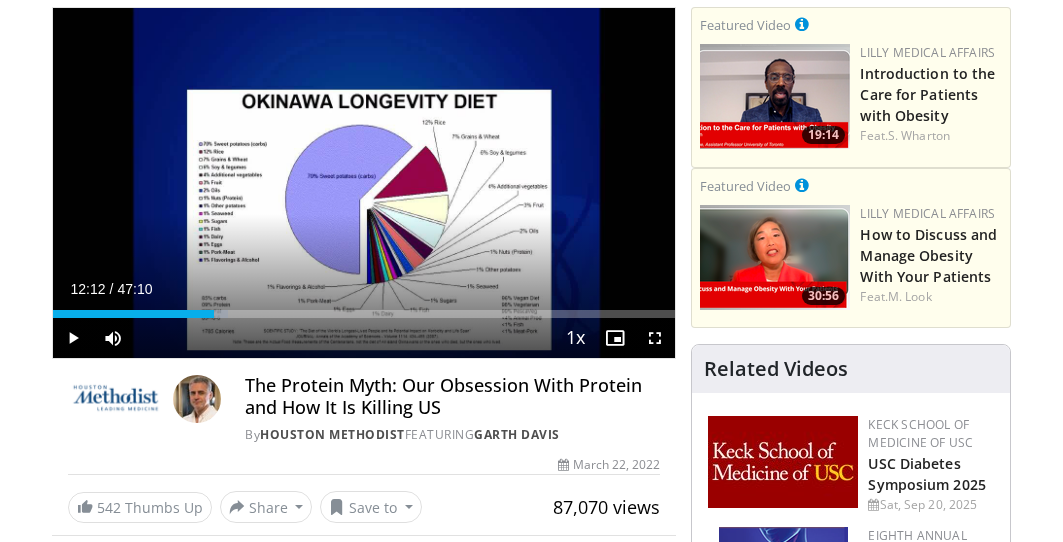 click on "Current Time  12:12 / Duration  47:10 Play Skip Backward Skip Forward Mute Loaded :  28.22% 12:12 05:17 Stream Type  LIVE Seek to live, currently behind live LIVE   1x Playback Rate 0.5x 0.75x 1x , selected 1.25x 1.5x 1.75x 2x Chapters Chapters Descriptions descriptions off , selected Captions captions settings , opens captions settings dialog captions off , selected Audio Track en (Main) , selected Fullscreen Enable picture-in-picture mode" at bounding box center (364, 338) 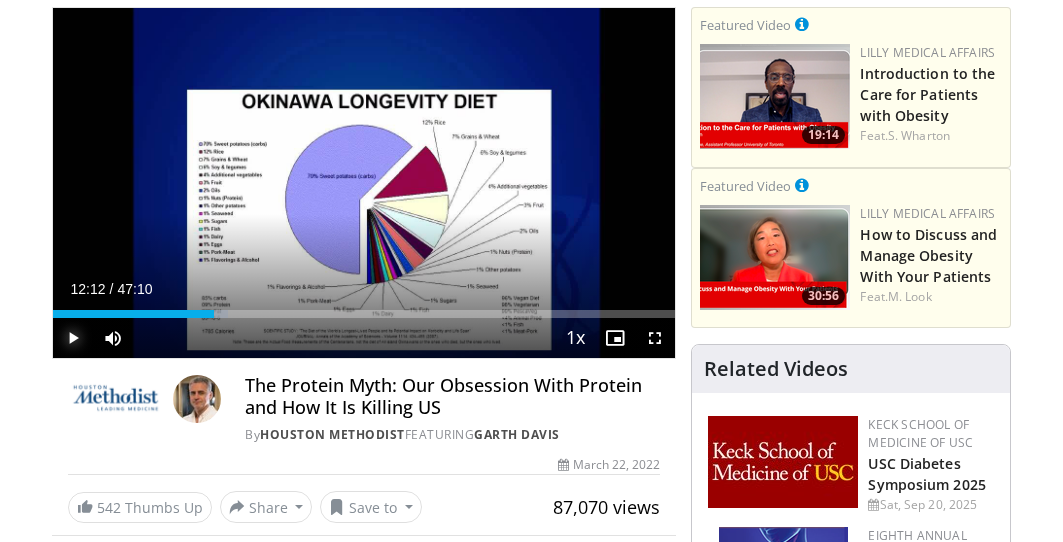 click at bounding box center [73, 338] 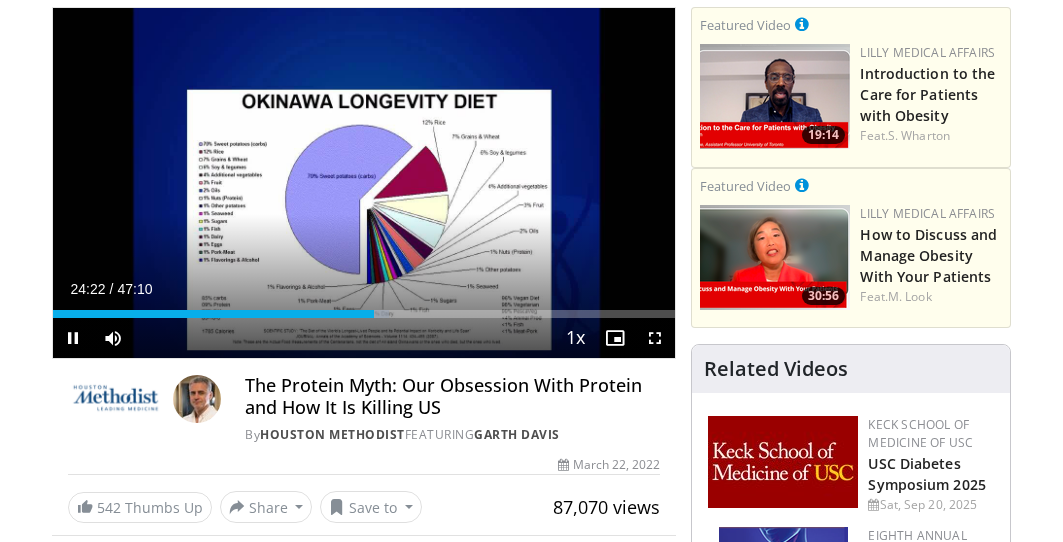 click on "**********" at bounding box center (364, 183) 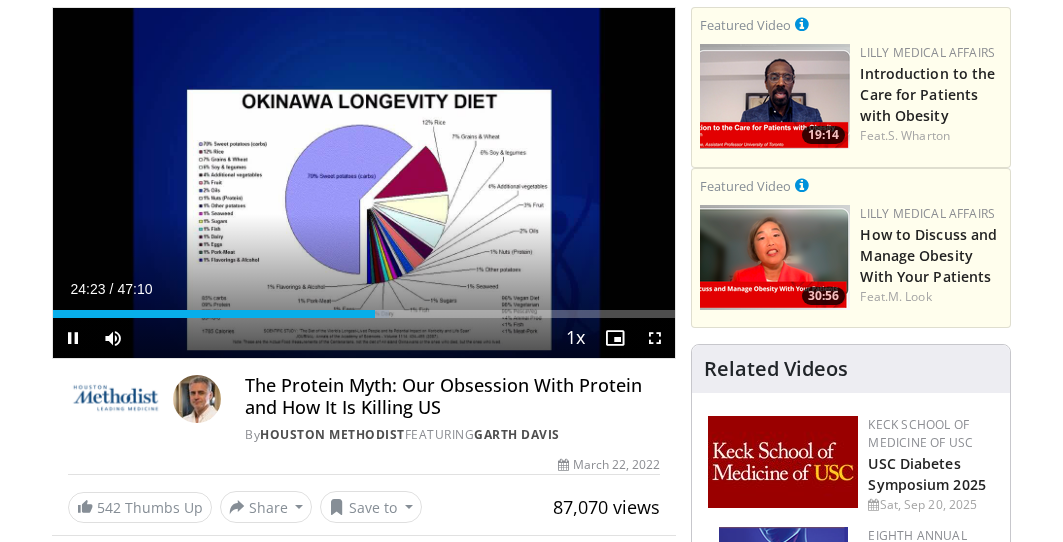 click on "**********" at bounding box center [364, 183] 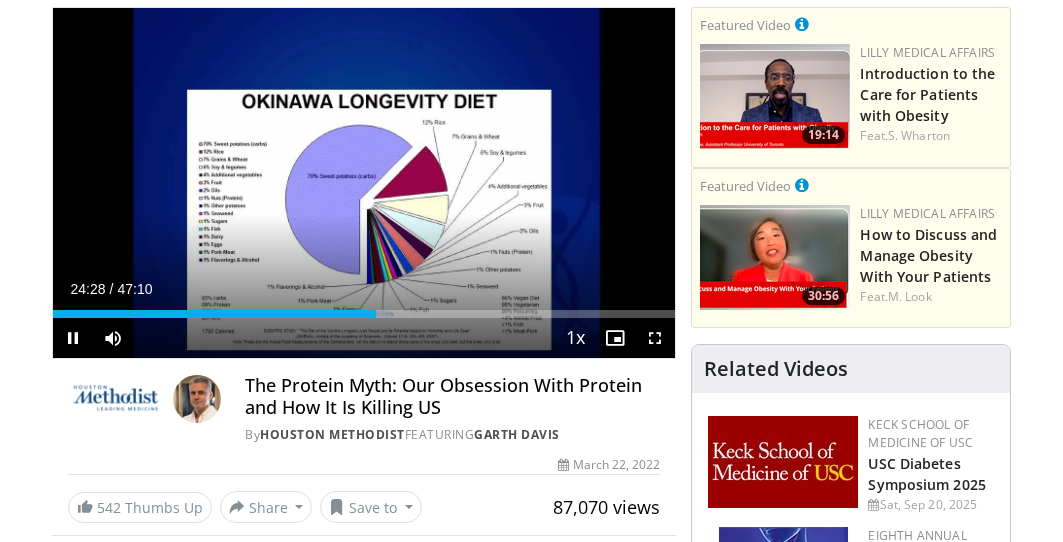 click on "**********" at bounding box center (364, 183) 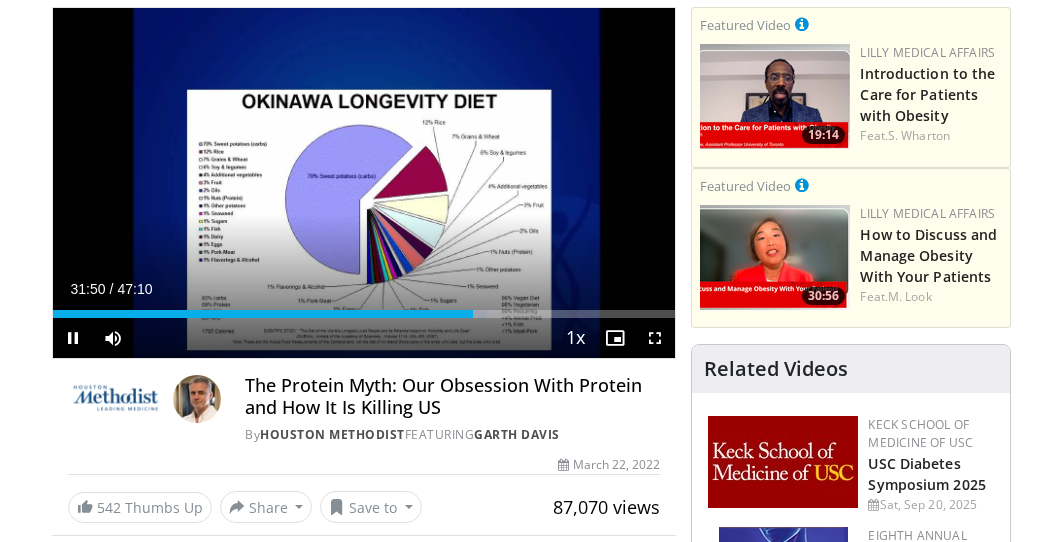 click on "**********" at bounding box center [364, 183] 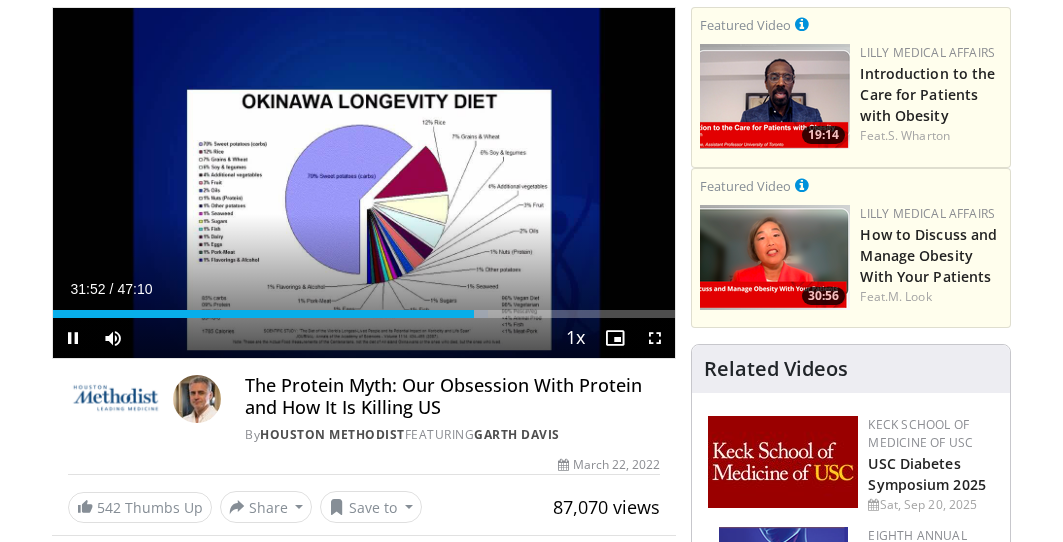 click on "**********" at bounding box center [364, 183] 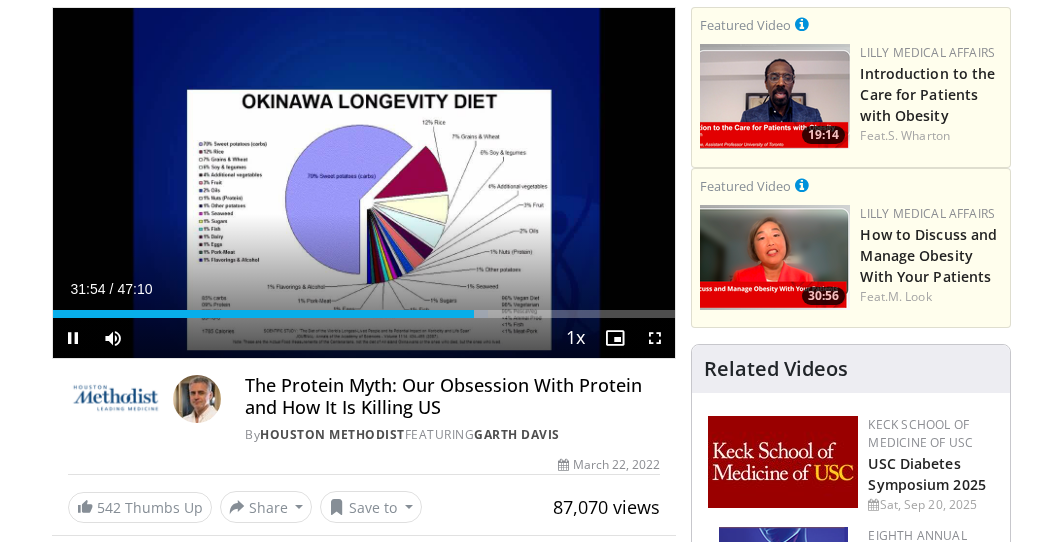 click on "**********" at bounding box center [364, 183] 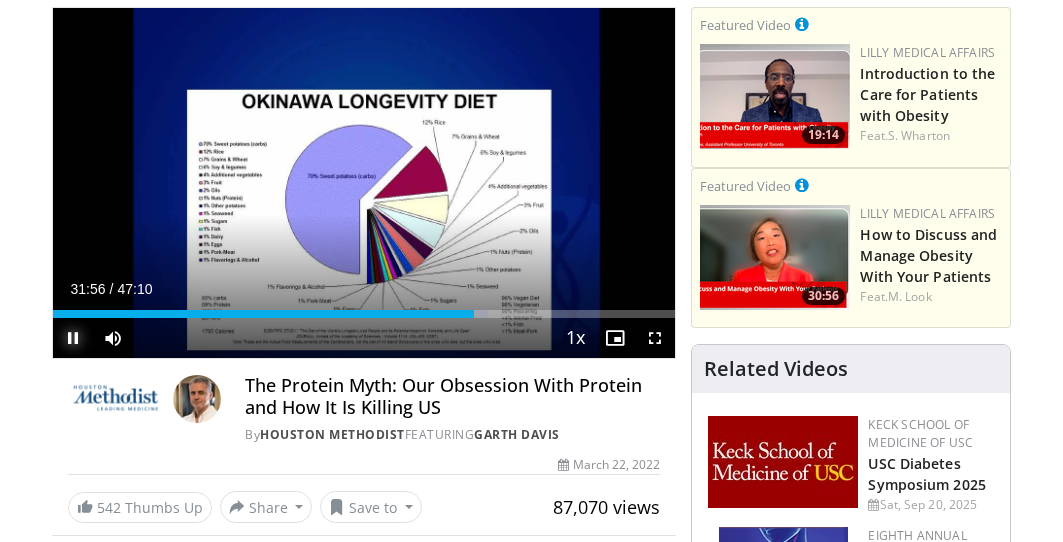 click at bounding box center [73, 338] 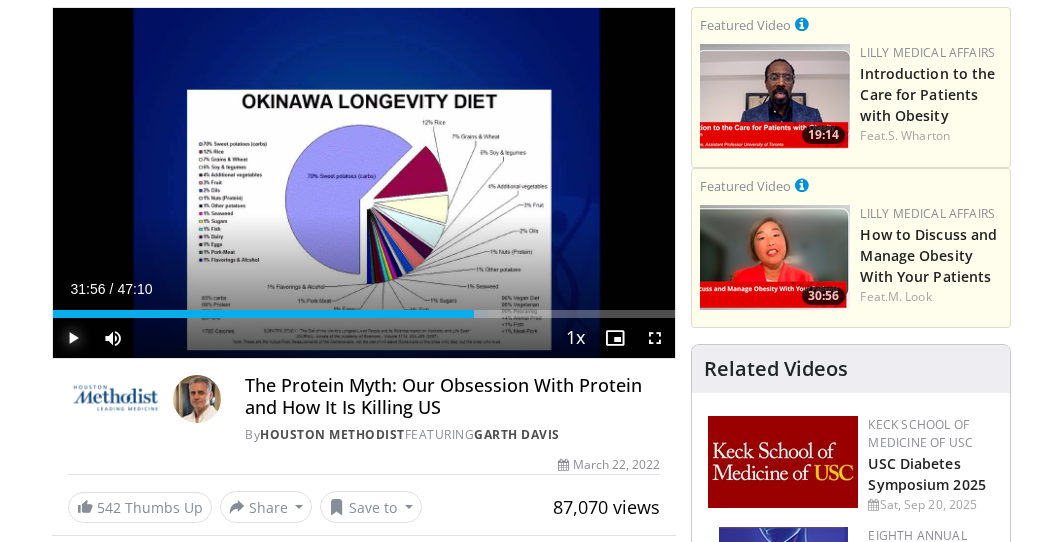 click at bounding box center (73, 338) 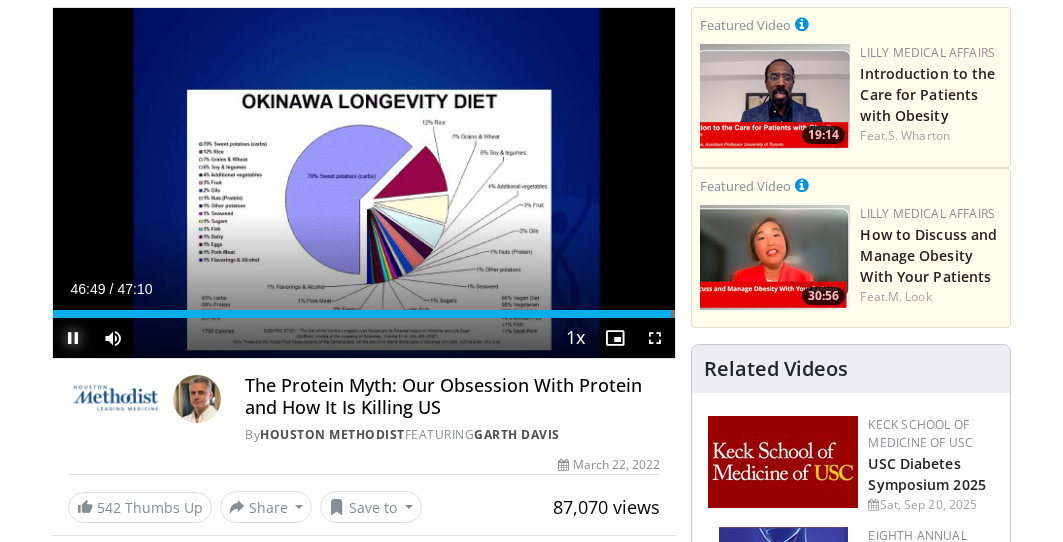 click at bounding box center [73, 338] 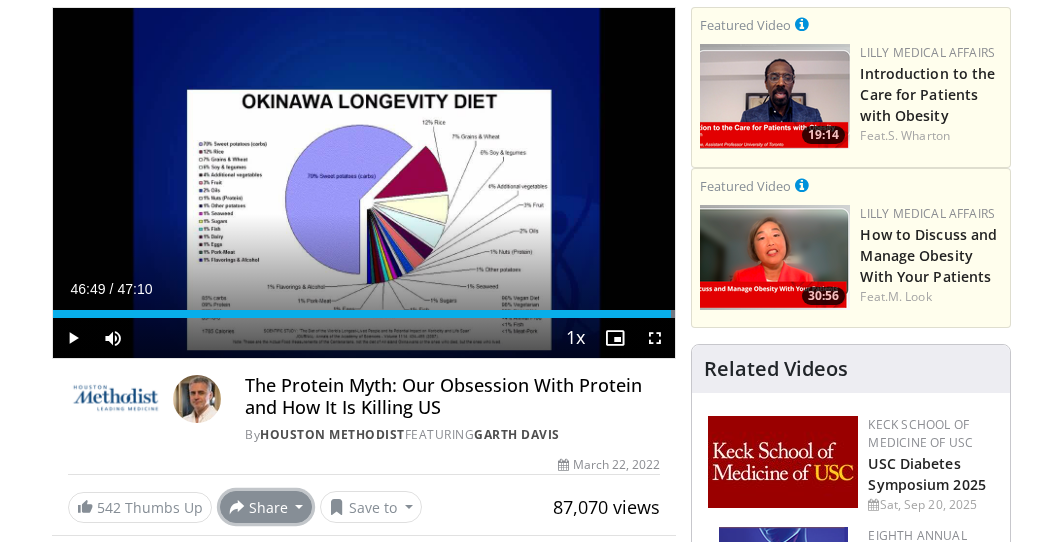 click on "Share" at bounding box center (266, 507) 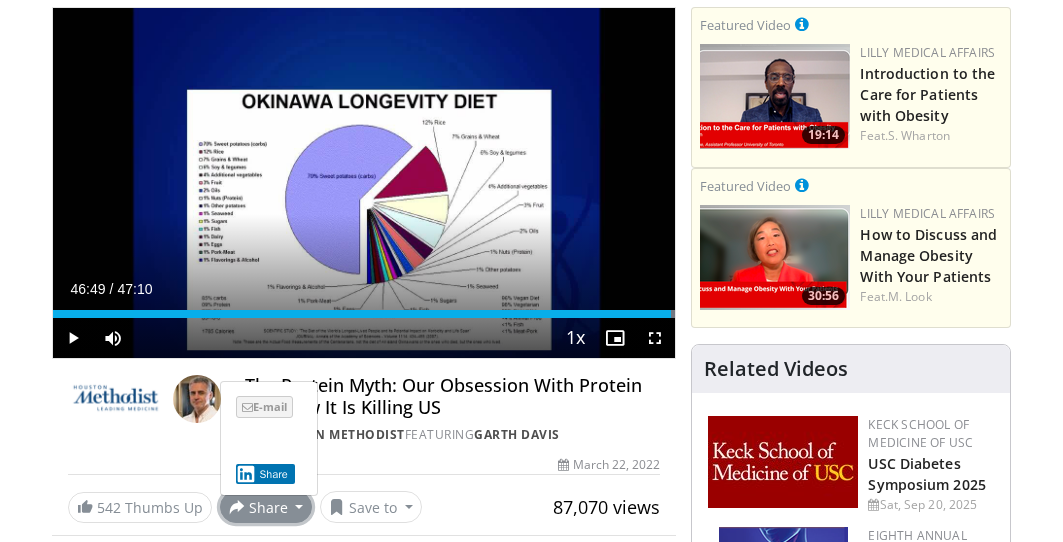 click on "E-mail" at bounding box center (264, 407) 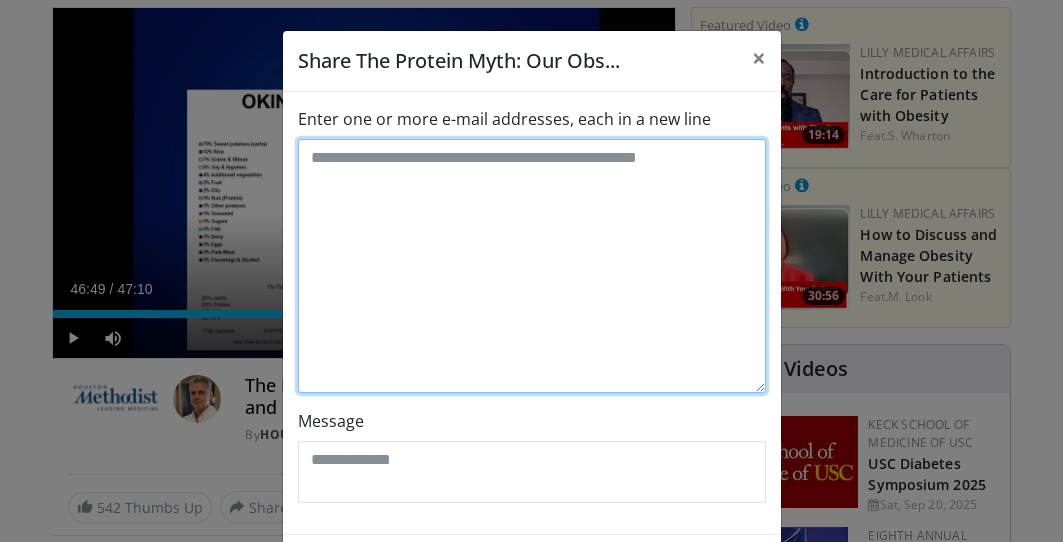 click on "Enter one or more e-mail addresses, each in a new line" at bounding box center (532, 266) 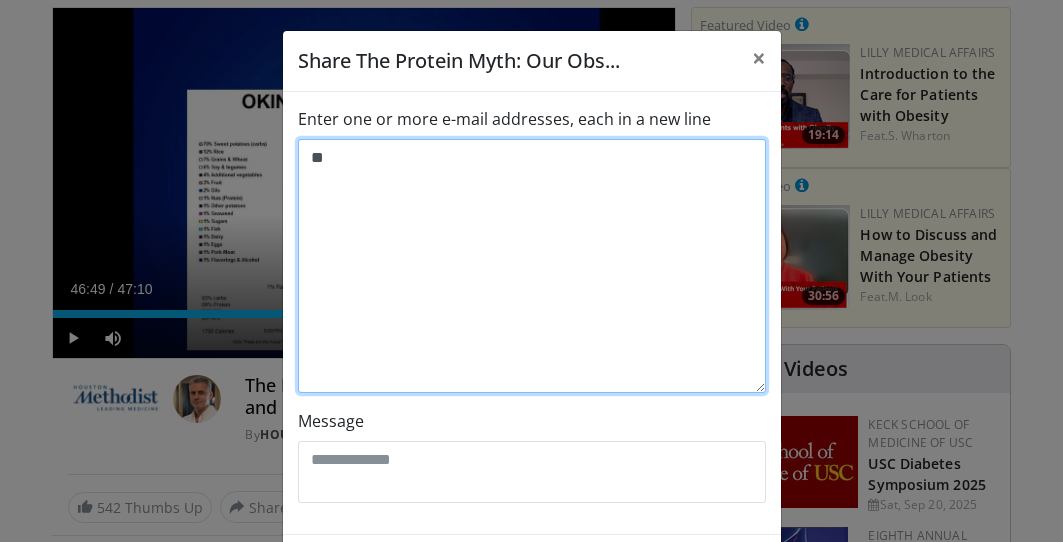 type on "*" 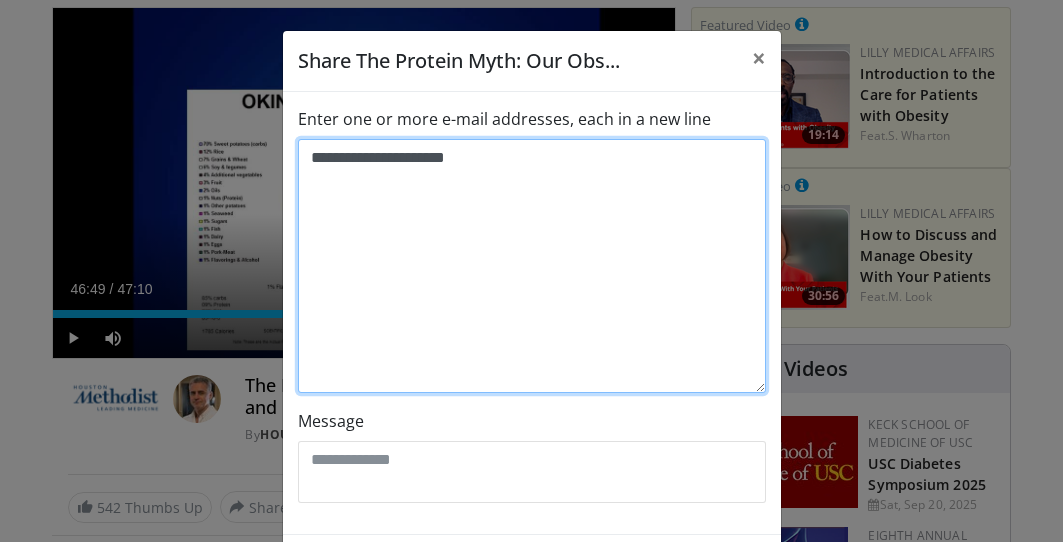 scroll, scrollTop: 92, scrollLeft: 0, axis: vertical 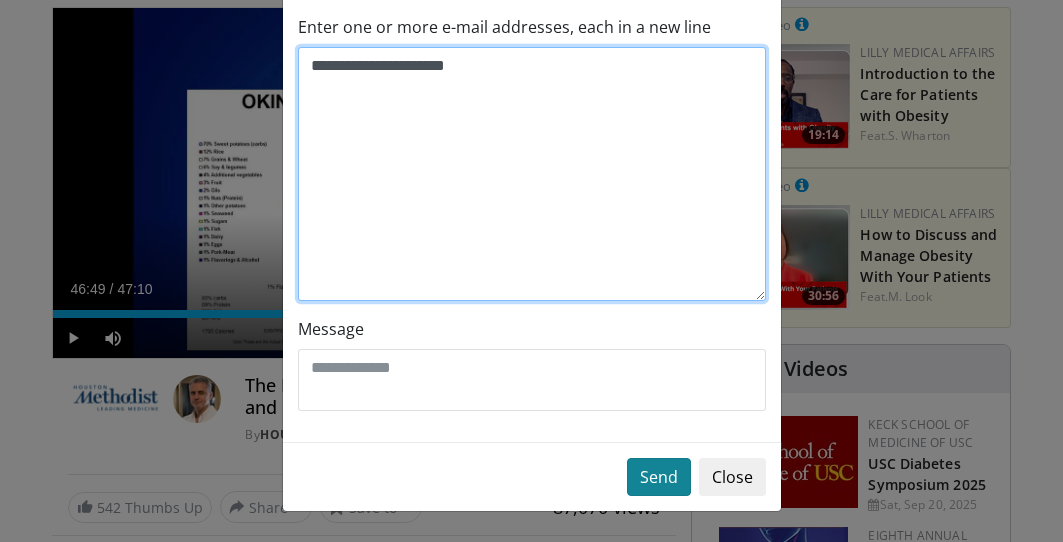 type on "**********" 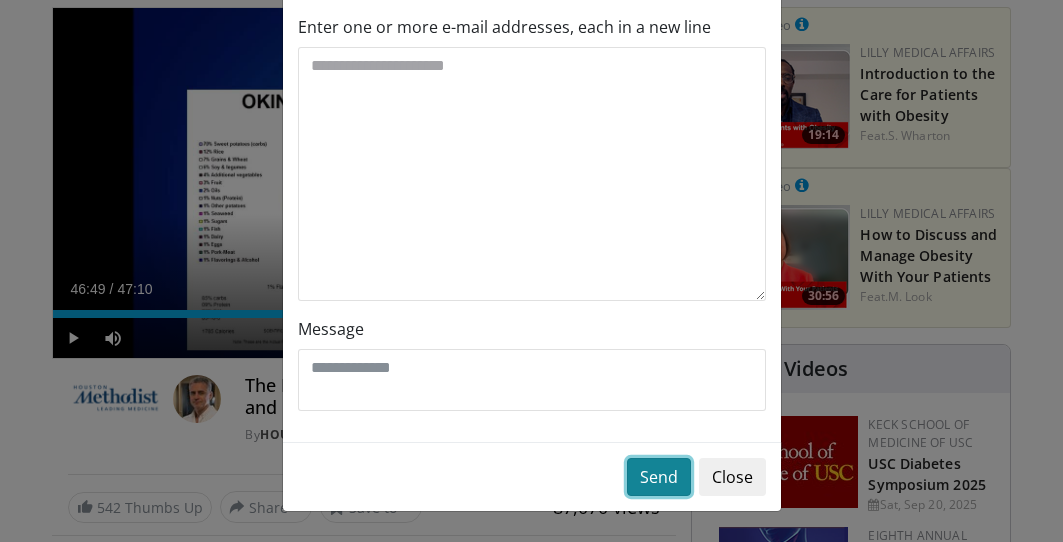 click on "Send" at bounding box center (659, 477) 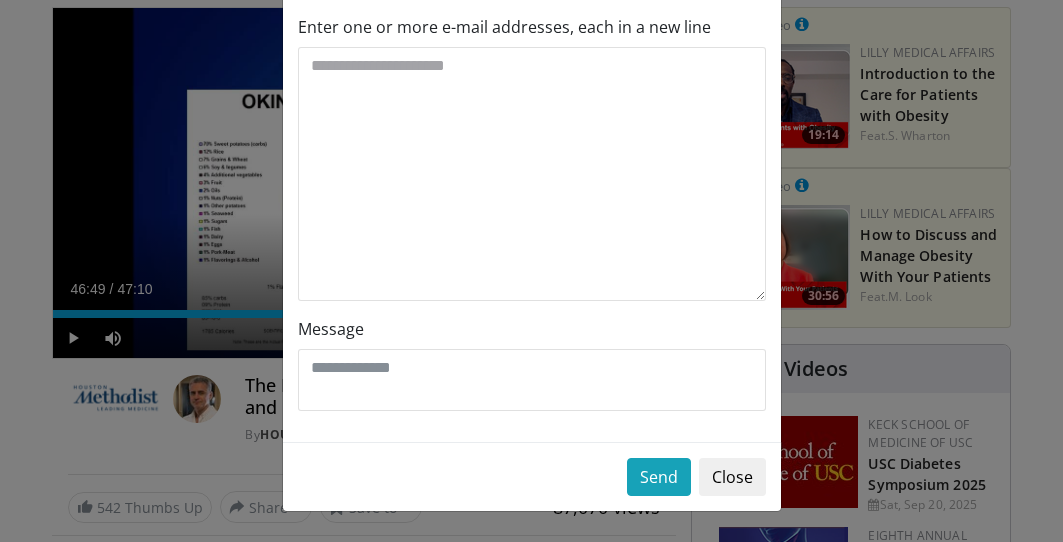 click on "**********" at bounding box center (531, 271) 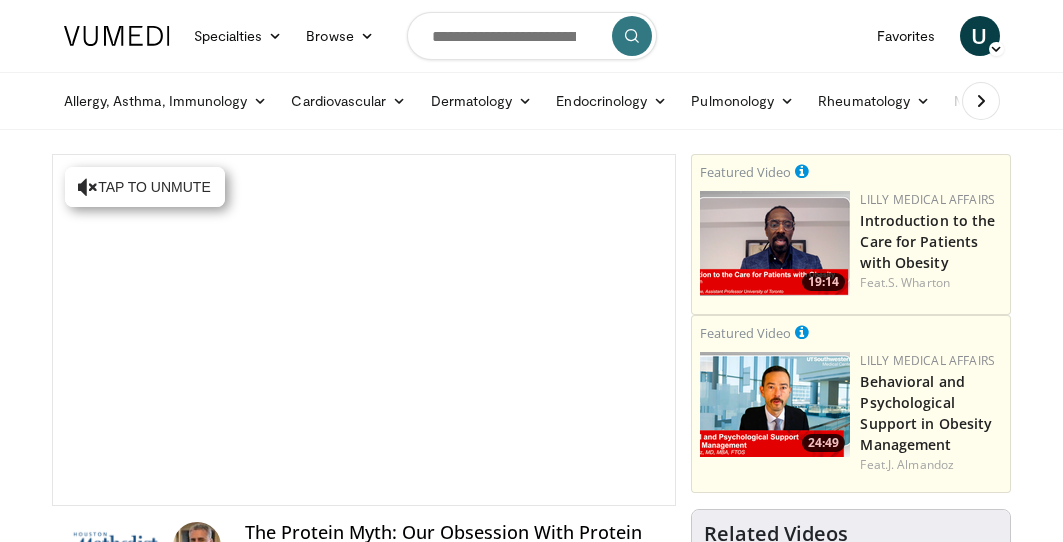 scroll, scrollTop: 0, scrollLeft: 0, axis: both 